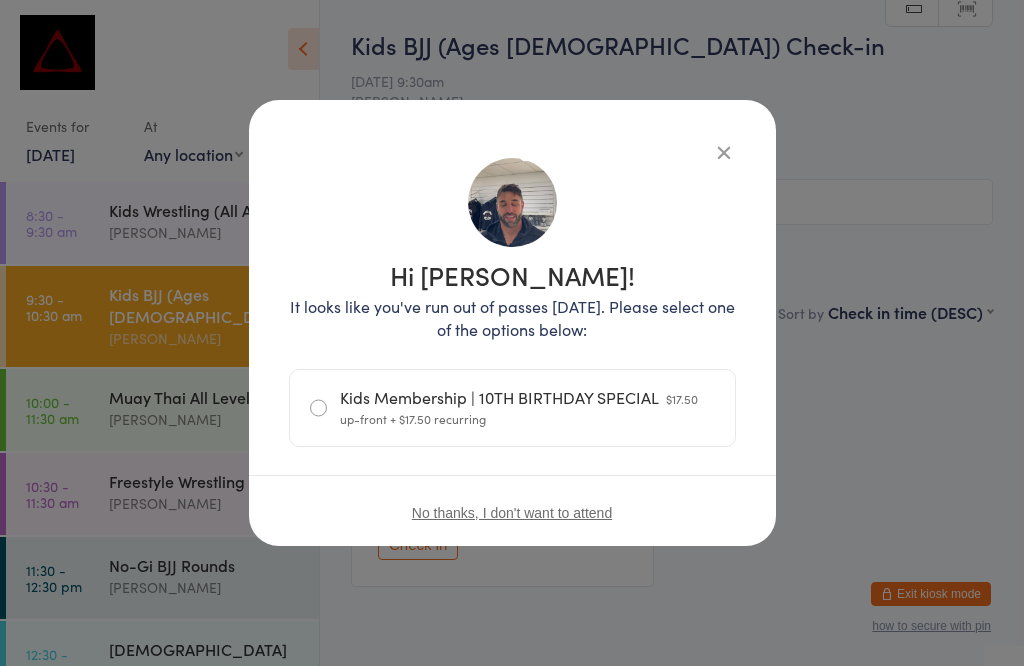 scroll, scrollTop: 80, scrollLeft: 0, axis: vertical 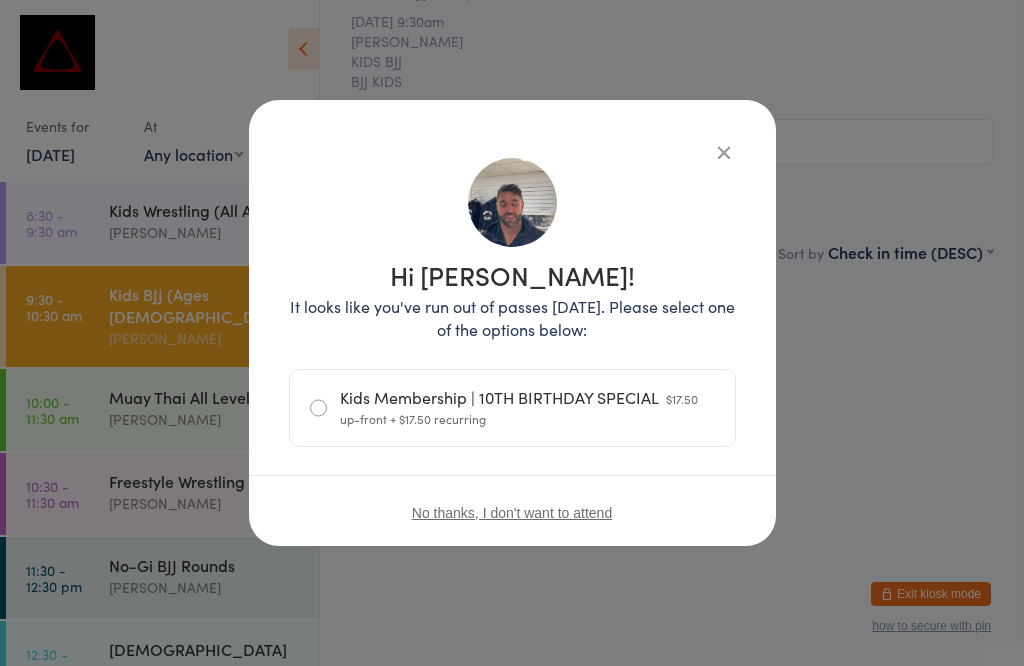 click at bounding box center (724, 152) 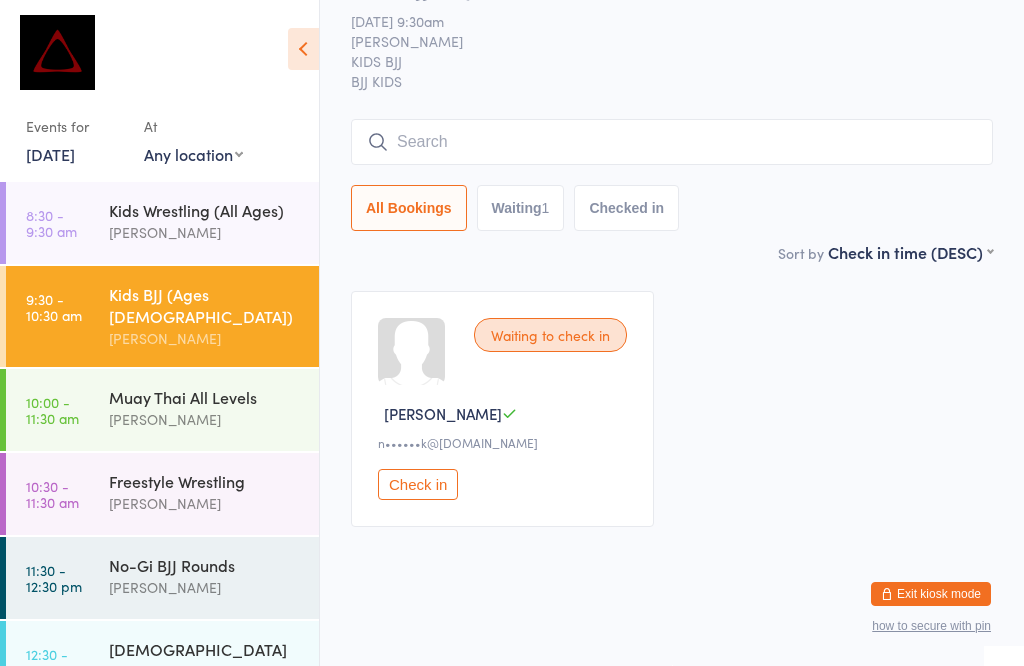 click at bounding box center (672, 142) 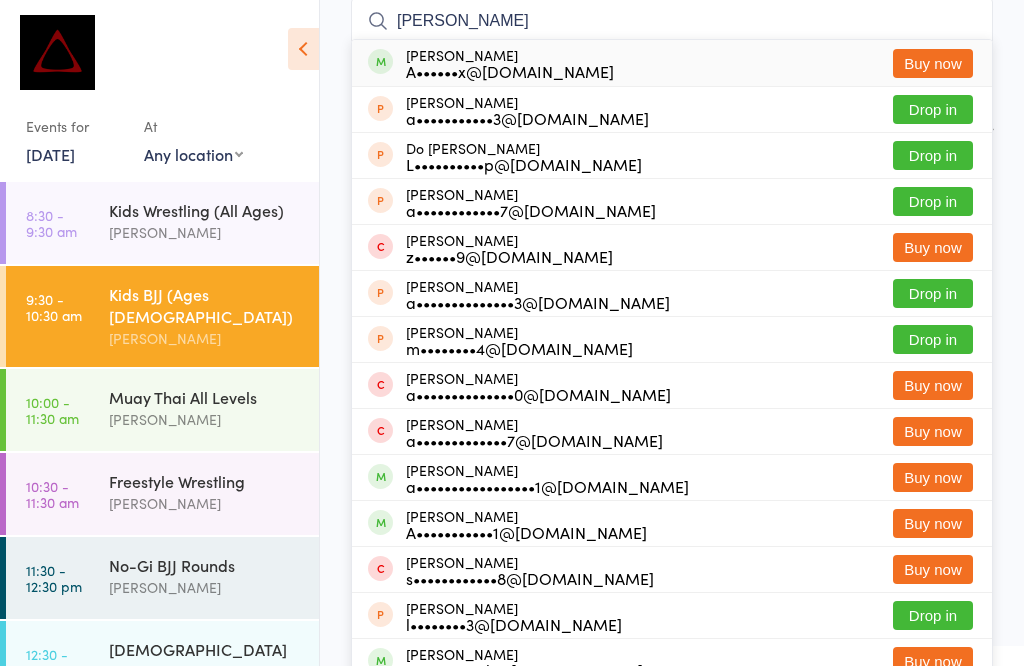 type on "[PERSON_NAME]" 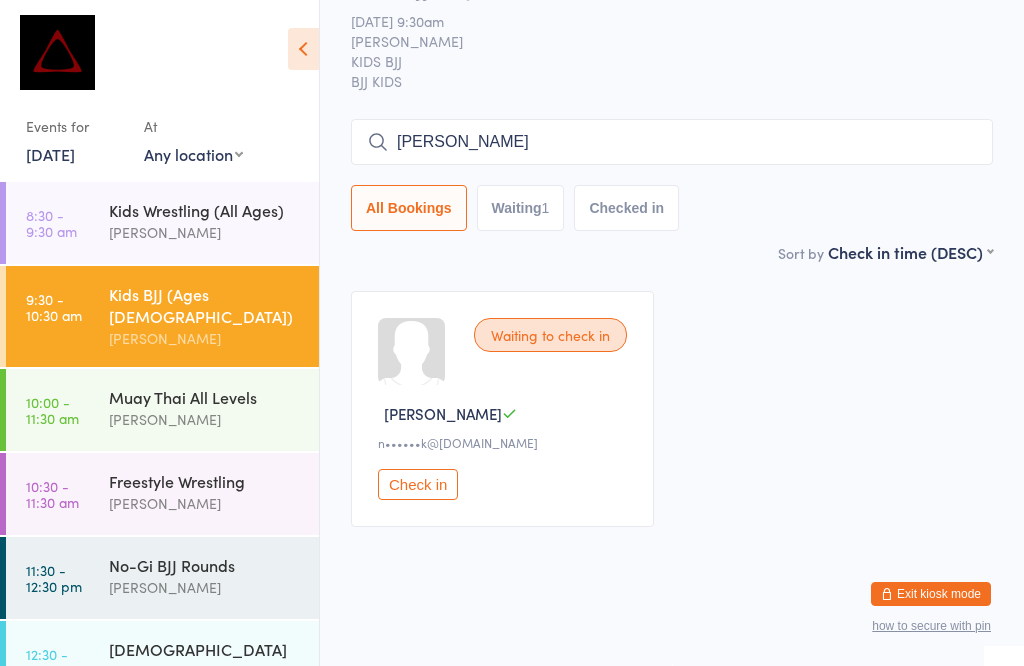 type 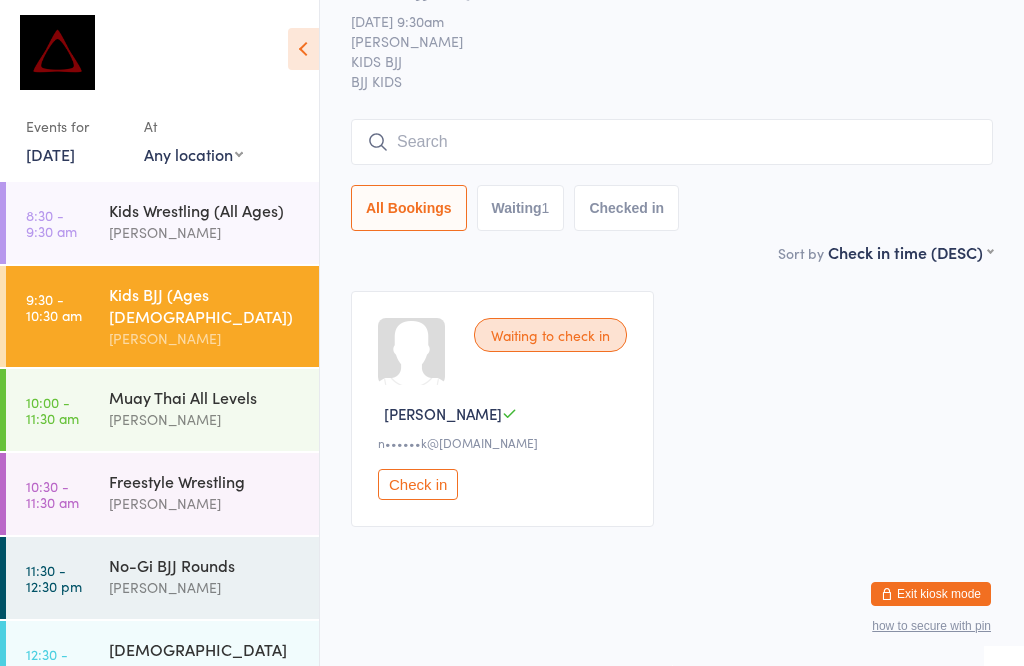 scroll, scrollTop: 80, scrollLeft: 0, axis: vertical 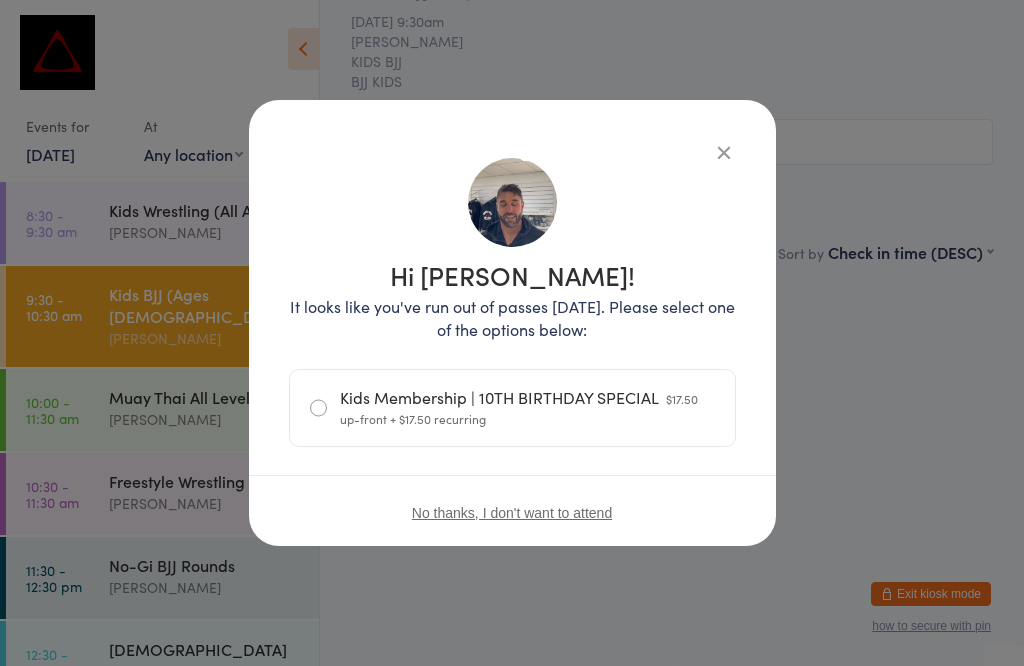 click at bounding box center (724, 152) 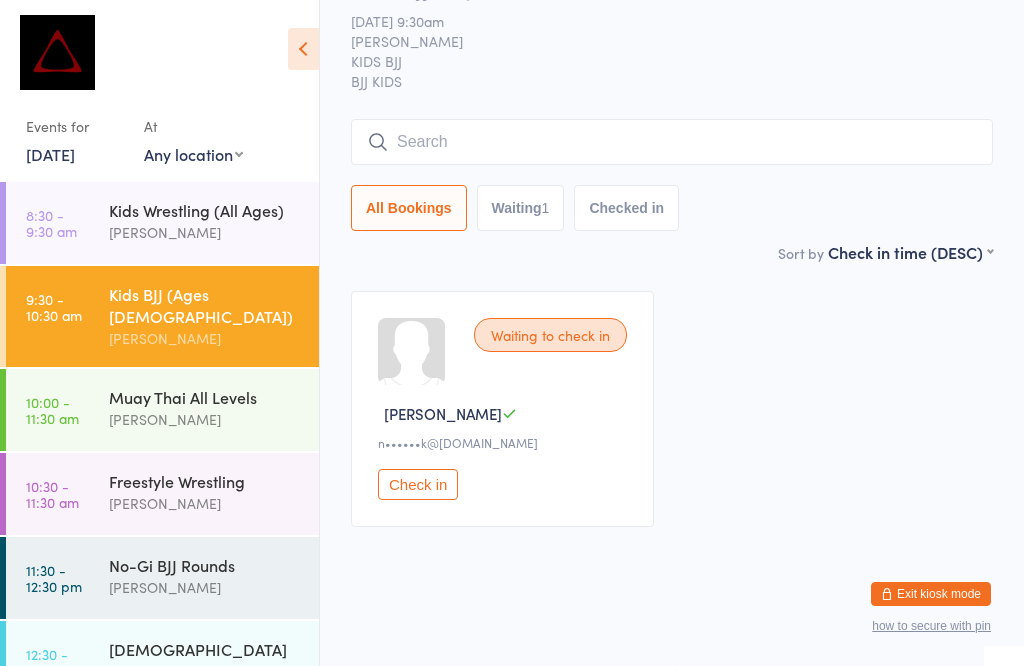 click on "No-Gi BJJ Rounds" at bounding box center (205, 565) 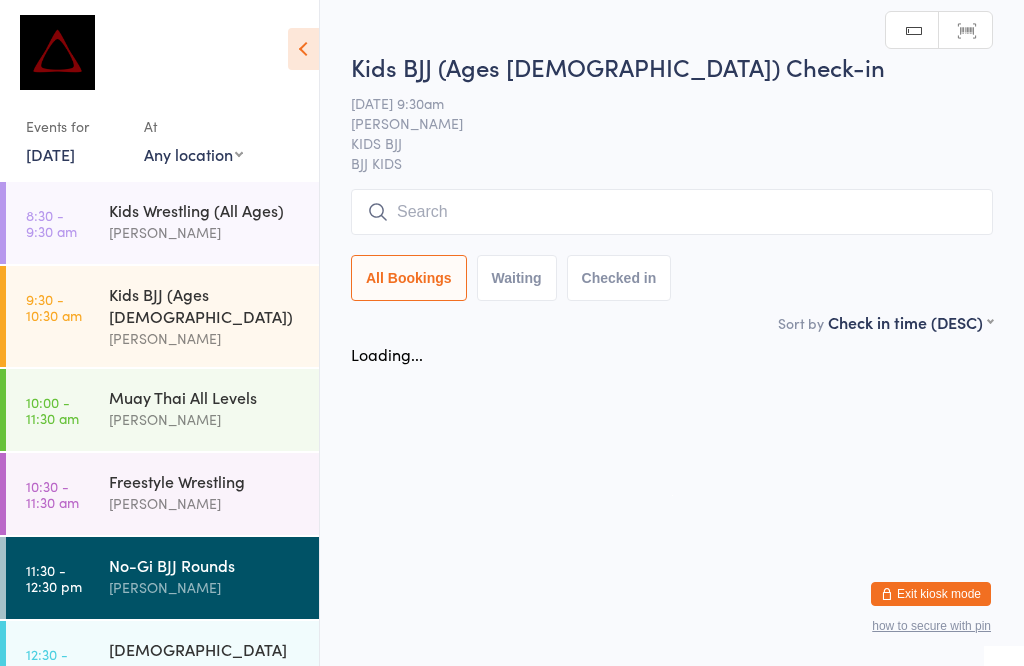 scroll, scrollTop: 1, scrollLeft: 0, axis: vertical 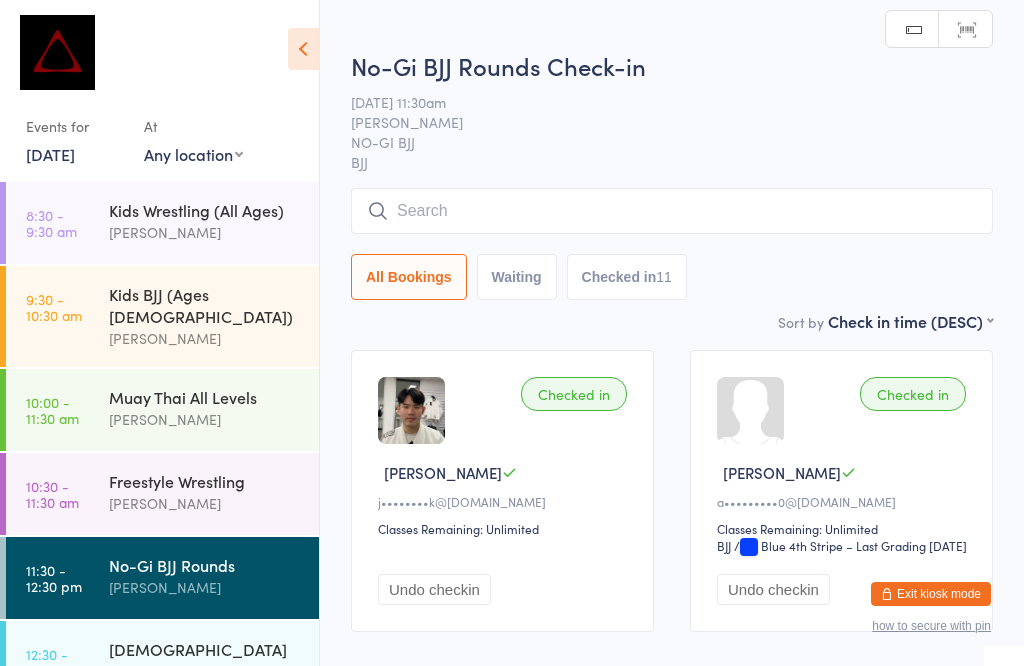 click at bounding box center [672, 211] 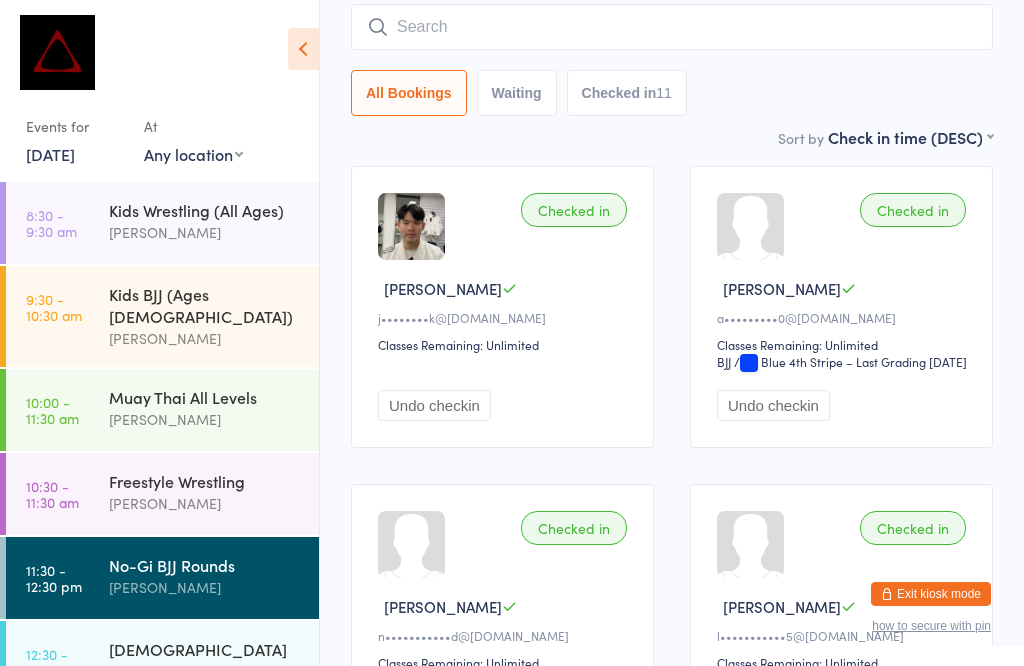 scroll, scrollTop: 191, scrollLeft: 0, axis: vertical 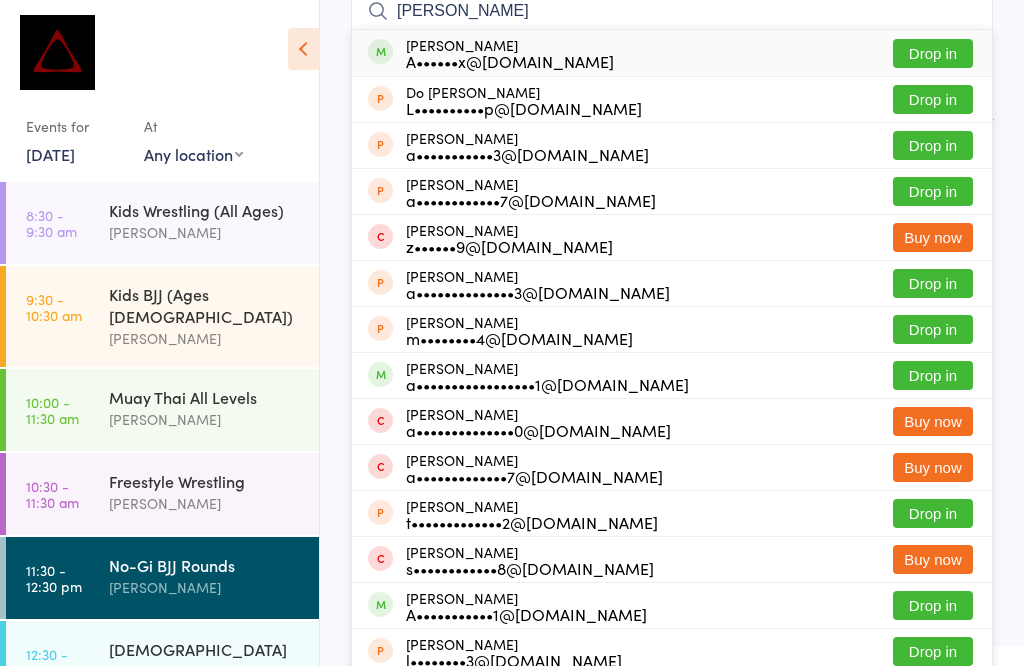 type on "[PERSON_NAME]" 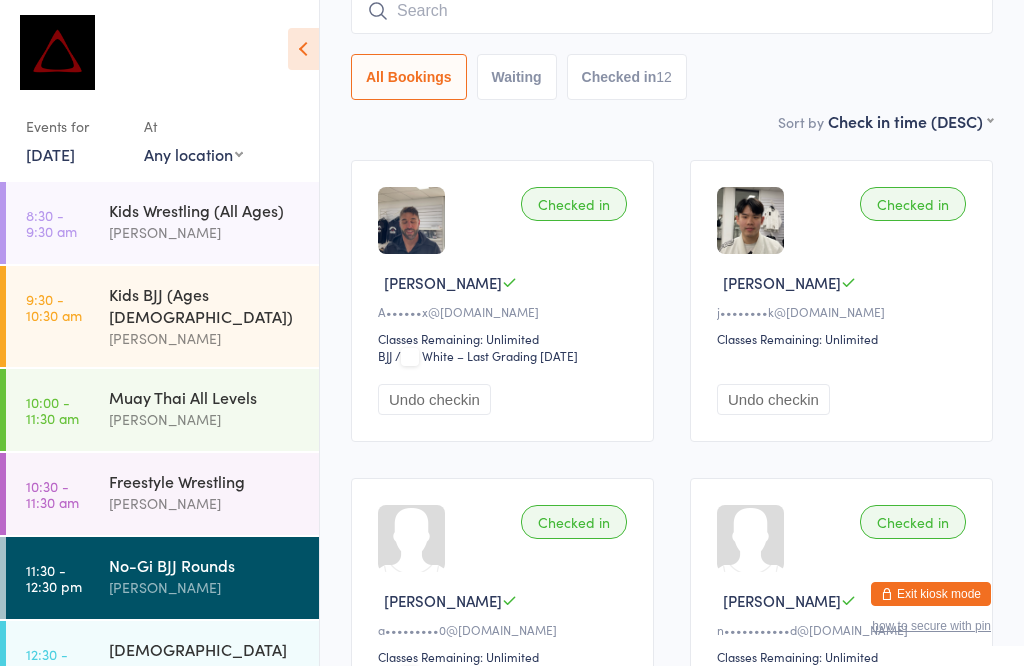 scroll, scrollTop: 20, scrollLeft: 0, axis: vertical 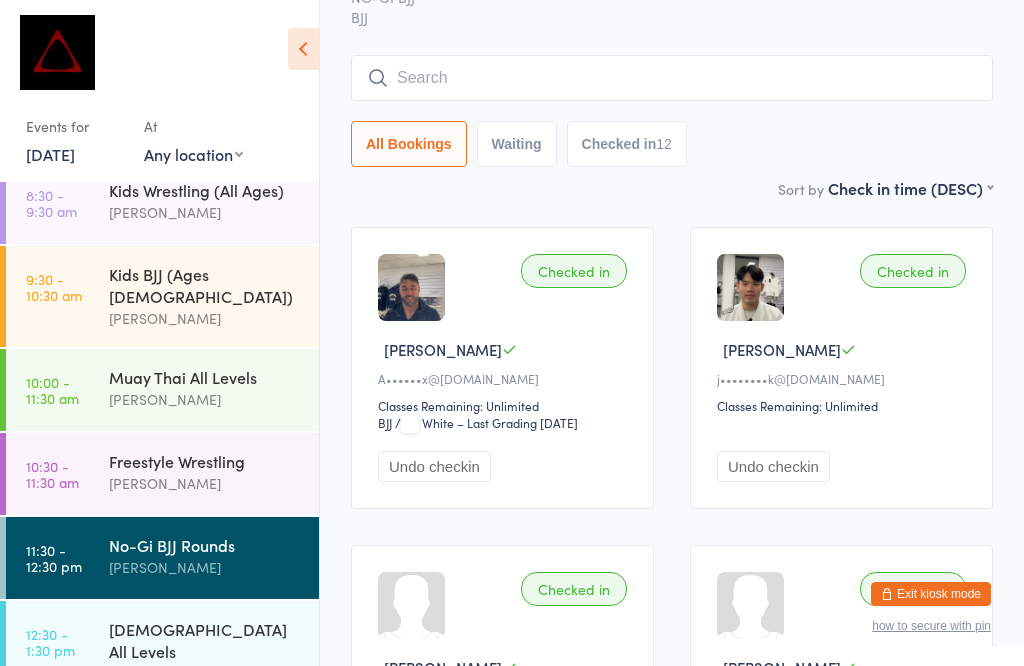 click at bounding box center (672, 78) 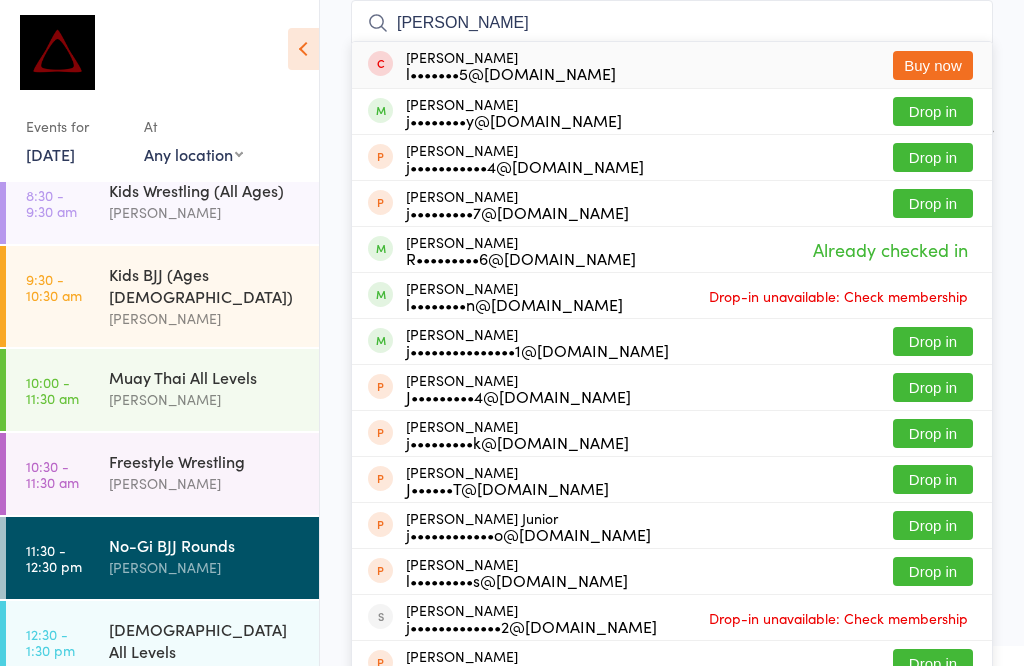 scroll, scrollTop: 207, scrollLeft: 0, axis: vertical 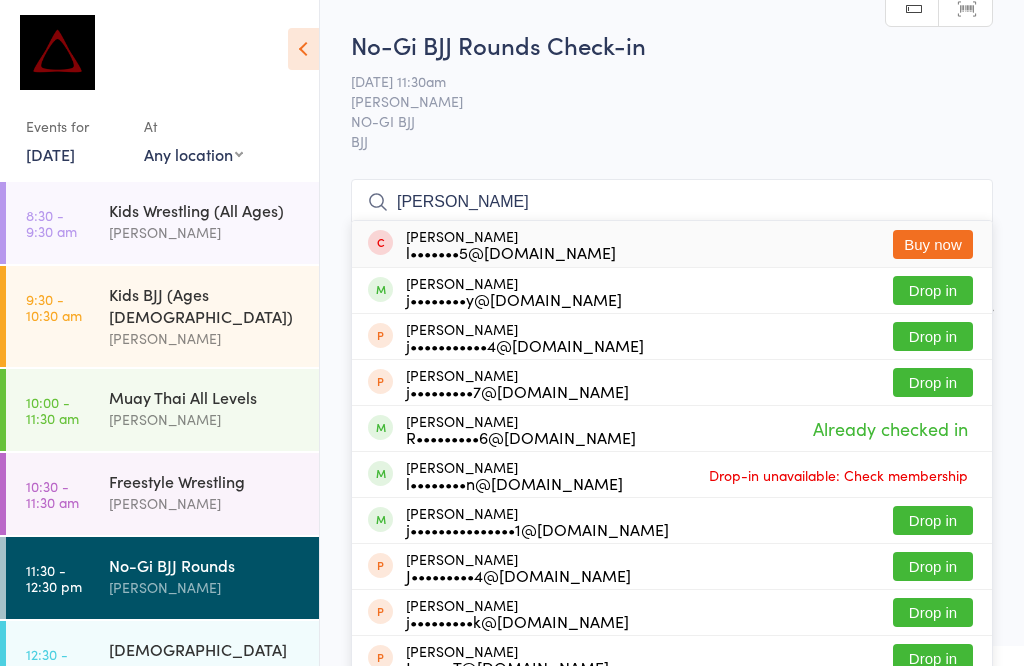 type on "J" 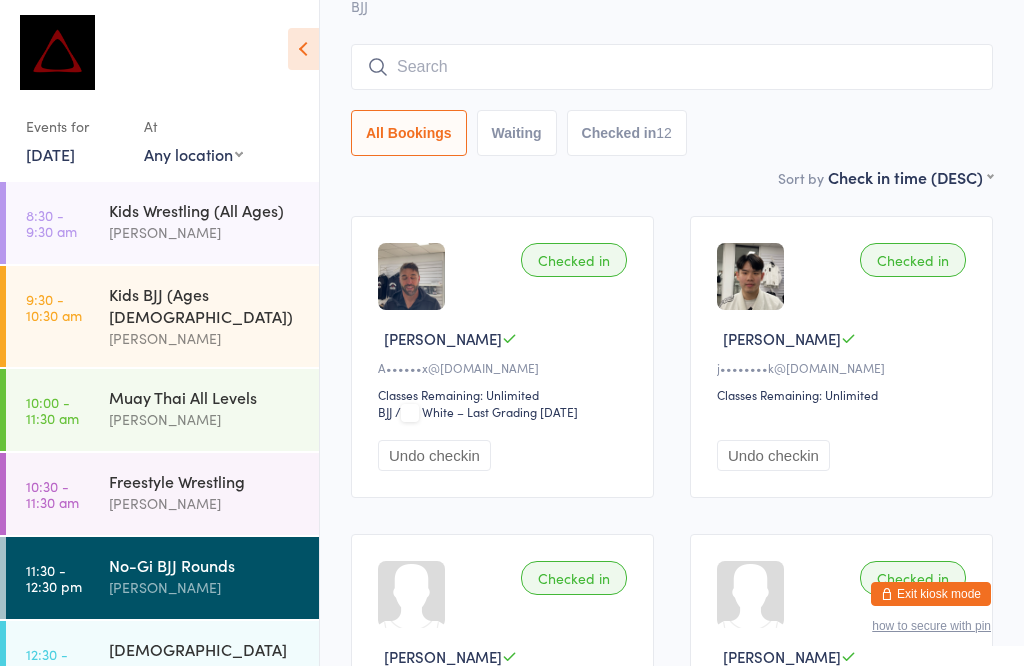 scroll, scrollTop: 133, scrollLeft: 0, axis: vertical 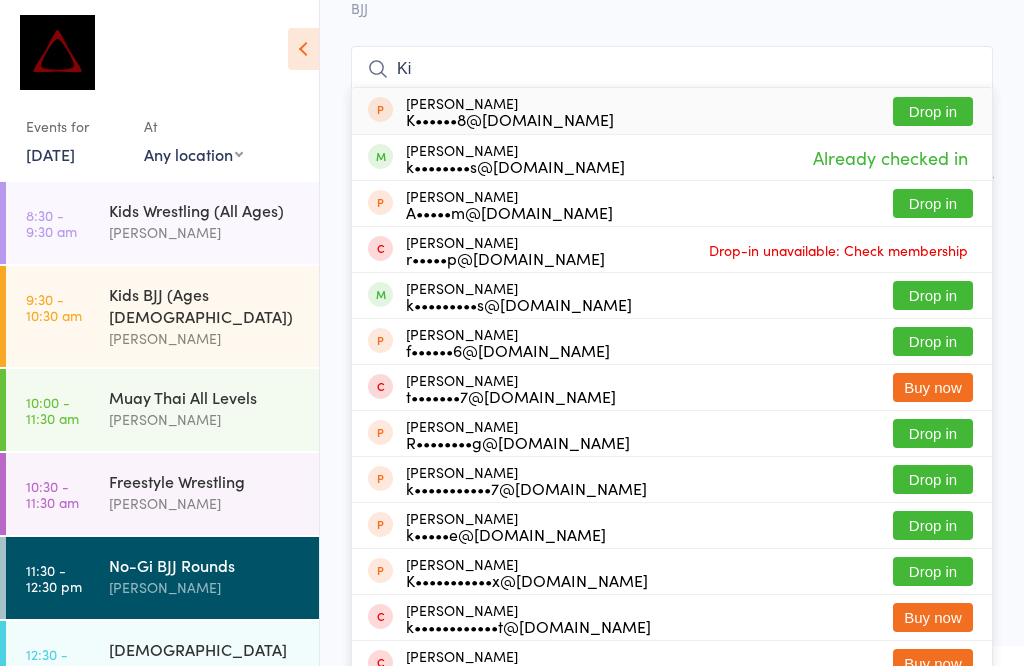 type on "K" 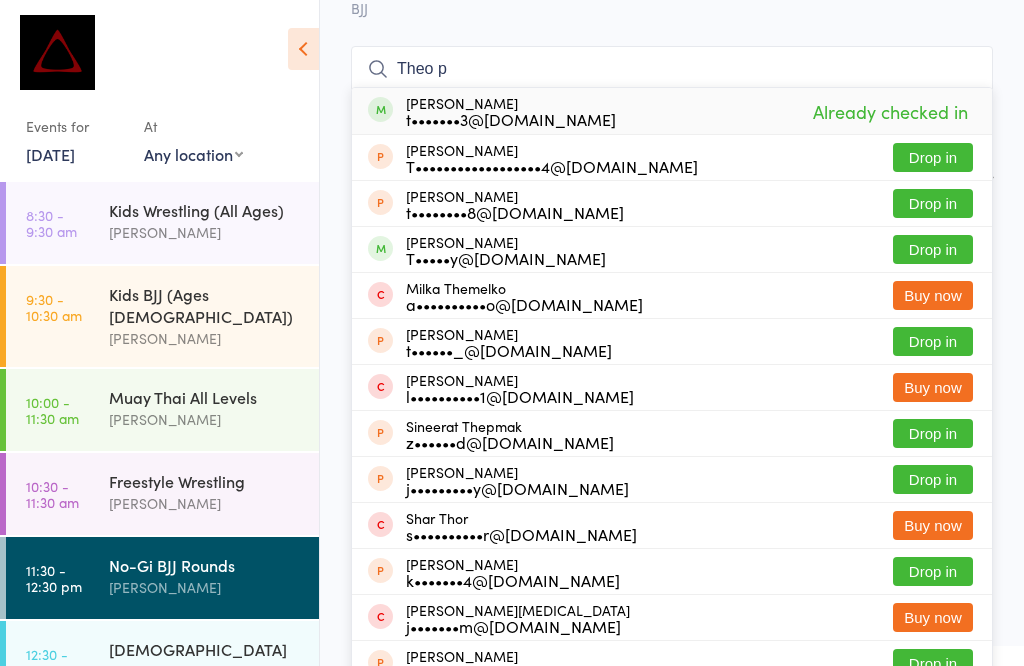 type on "Theo po" 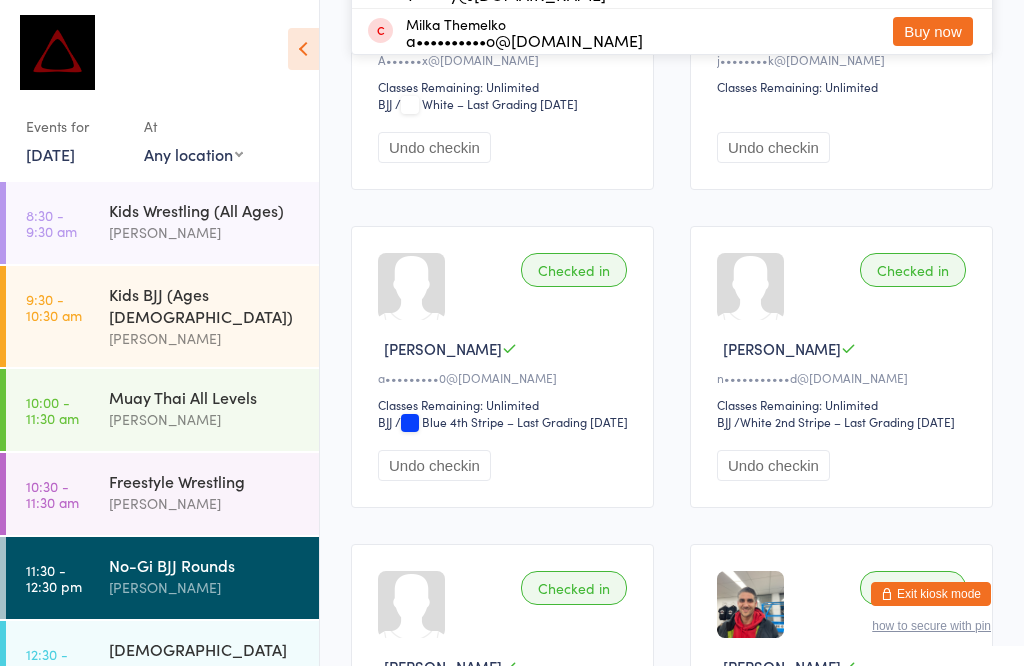 scroll, scrollTop: 446, scrollLeft: 0, axis: vertical 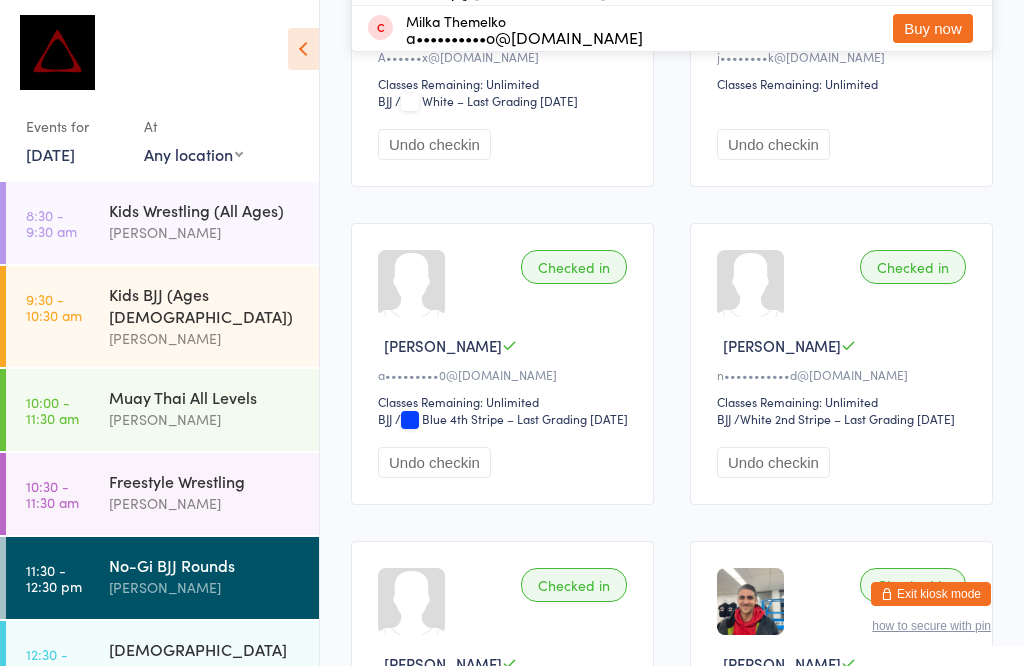 click on "No-Gi BJJ Rounds" at bounding box center (205, 565) 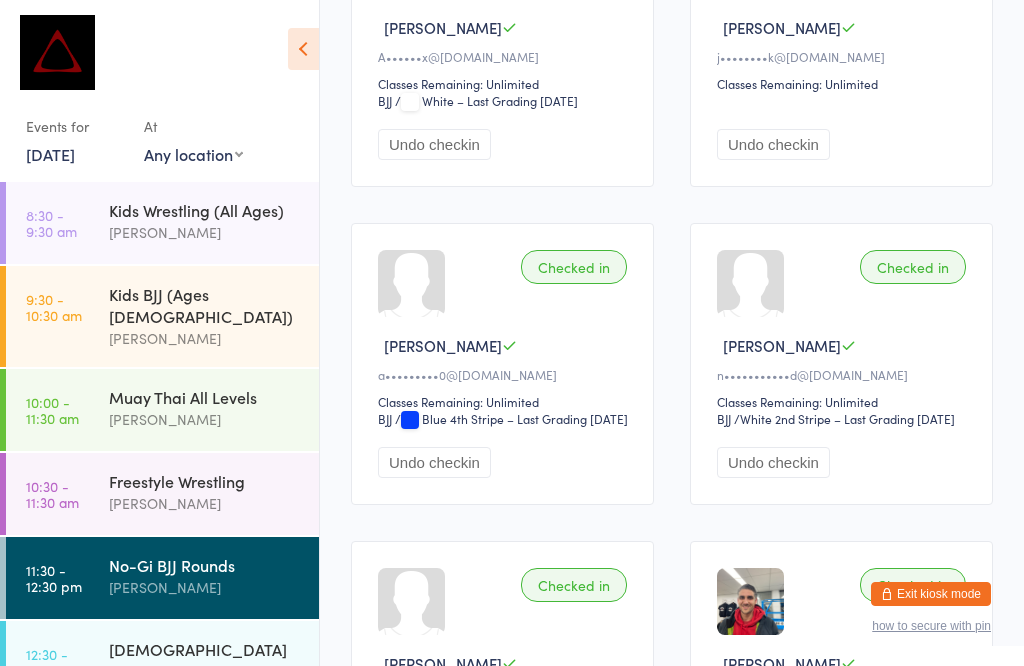 scroll, scrollTop: 1, scrollLeft: 0, axis: vertical 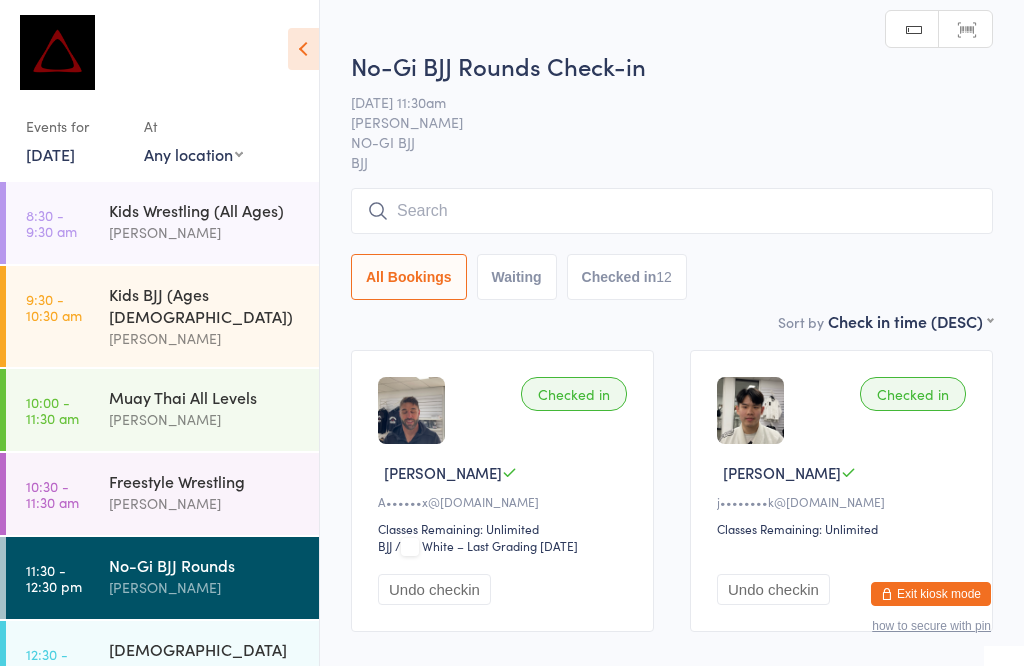 click at bounding box center [672, 211] 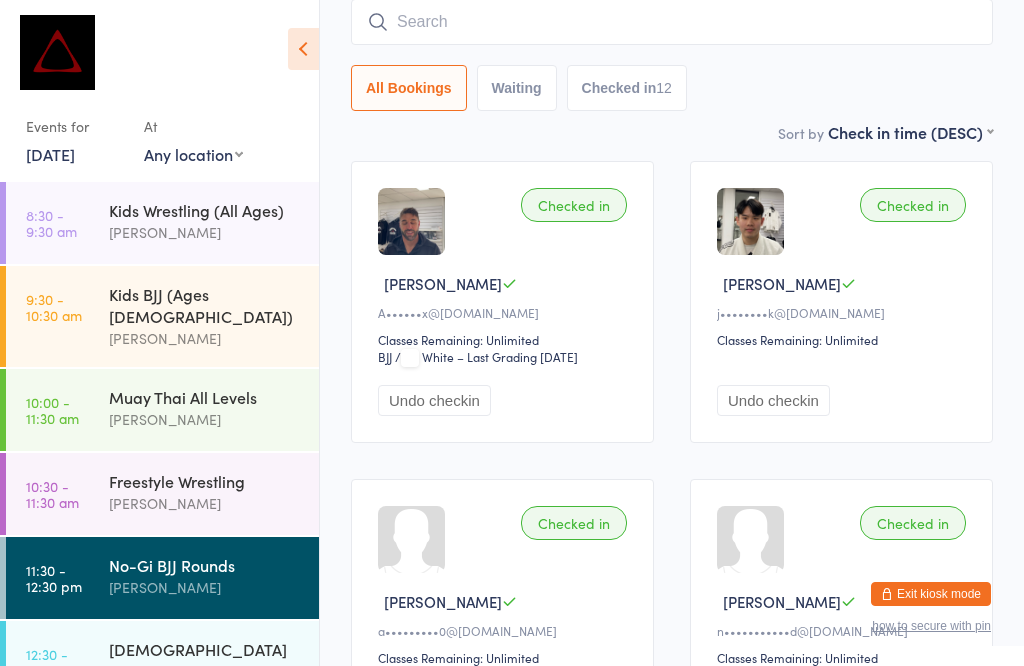 scroll, scrollTop: 191, scrollLeft: 0, axis: vertical 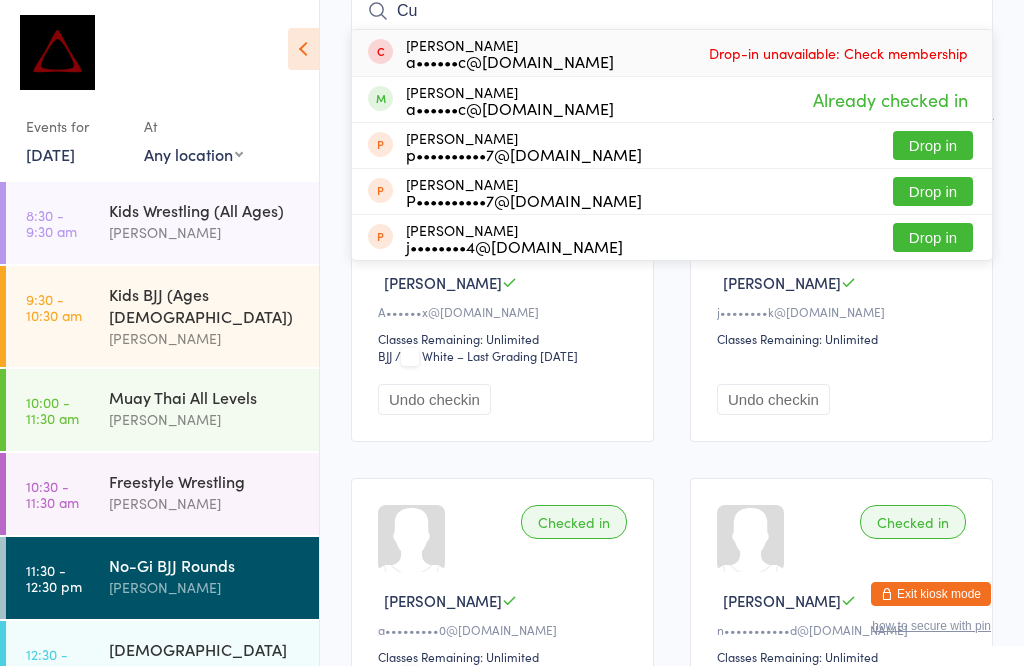 type on "C" 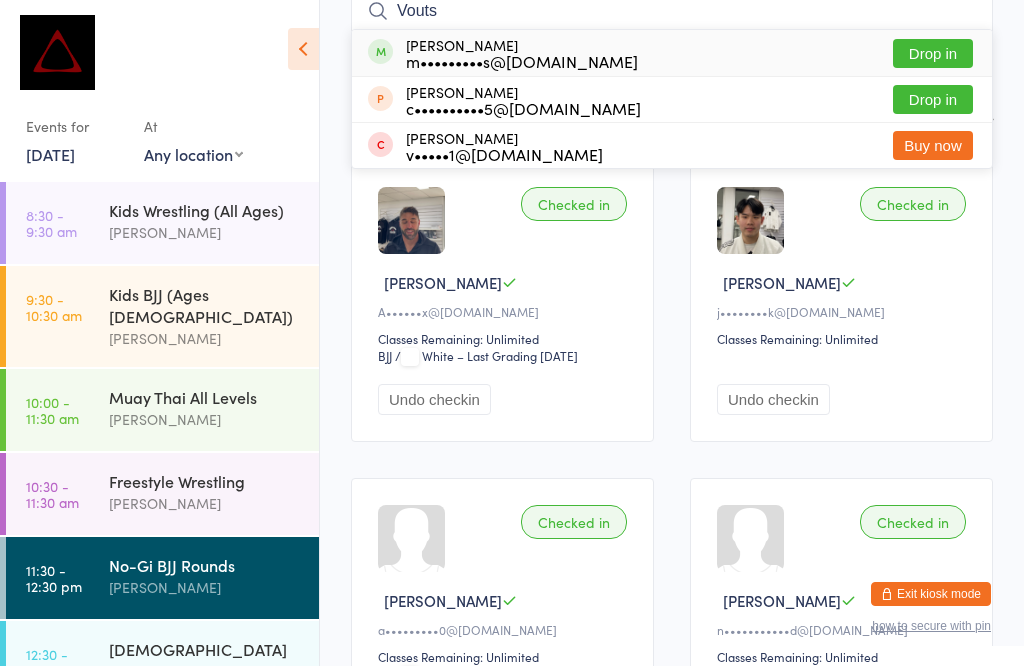 type on "Vouts" 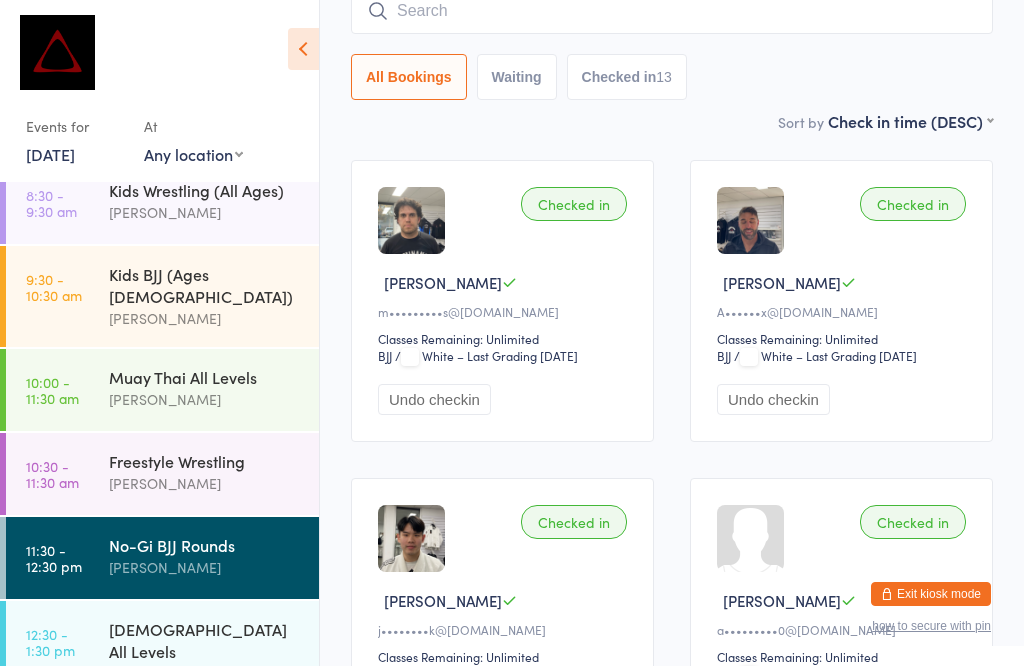 scroll, scrollTop: 18, scrollLeft: 0, axis: vertical 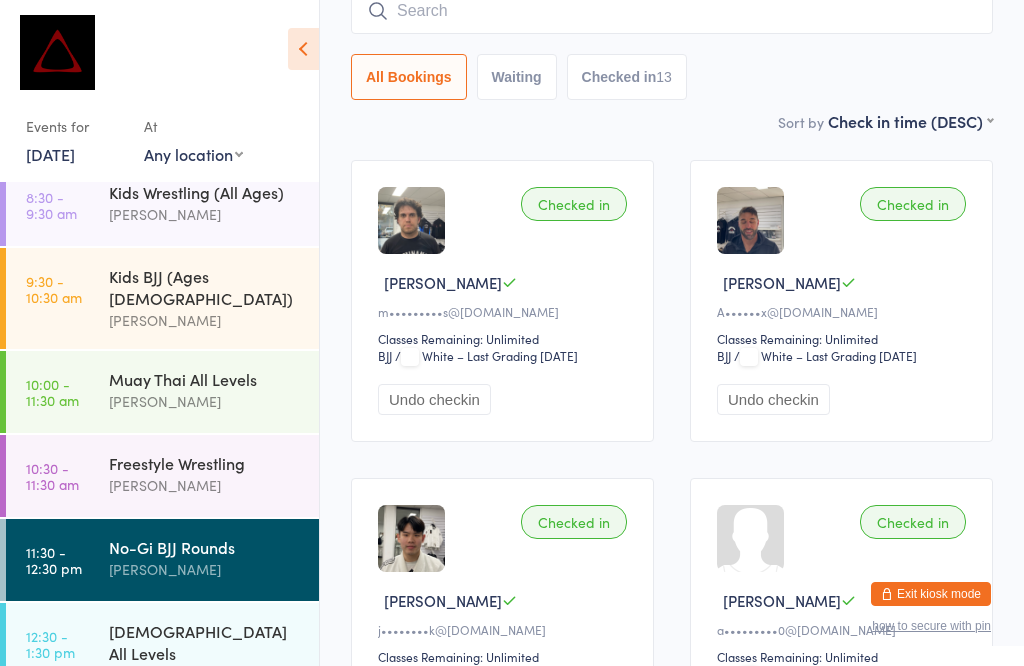 click on "No-Gi BJJ Rounds" at bounding box center [205, 547] 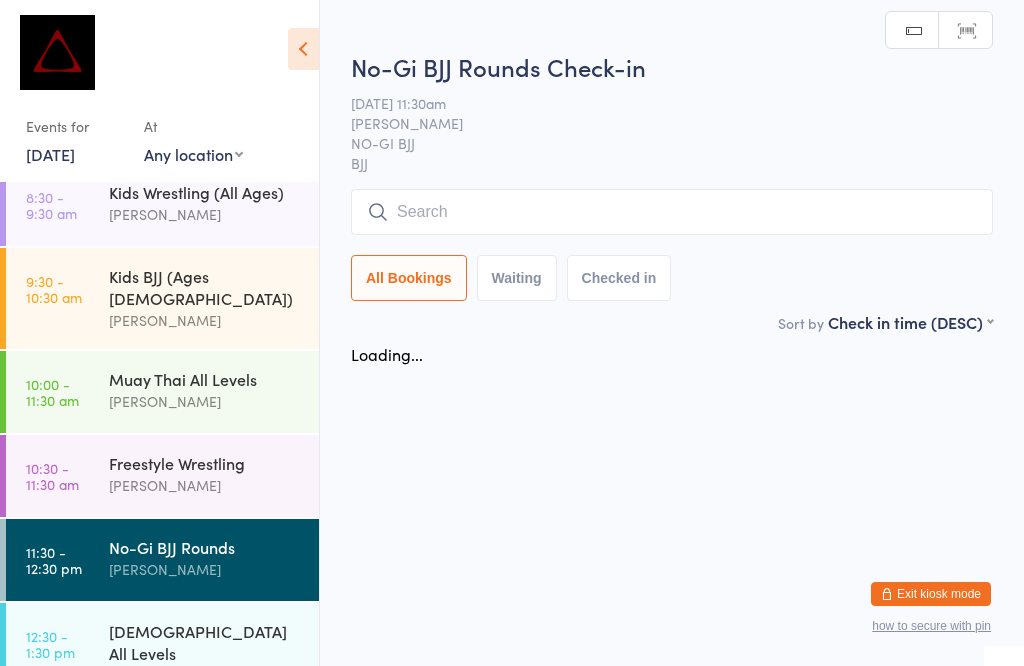 scroll, scrollTop: 1, scrollLeft: 0, axis: vertical 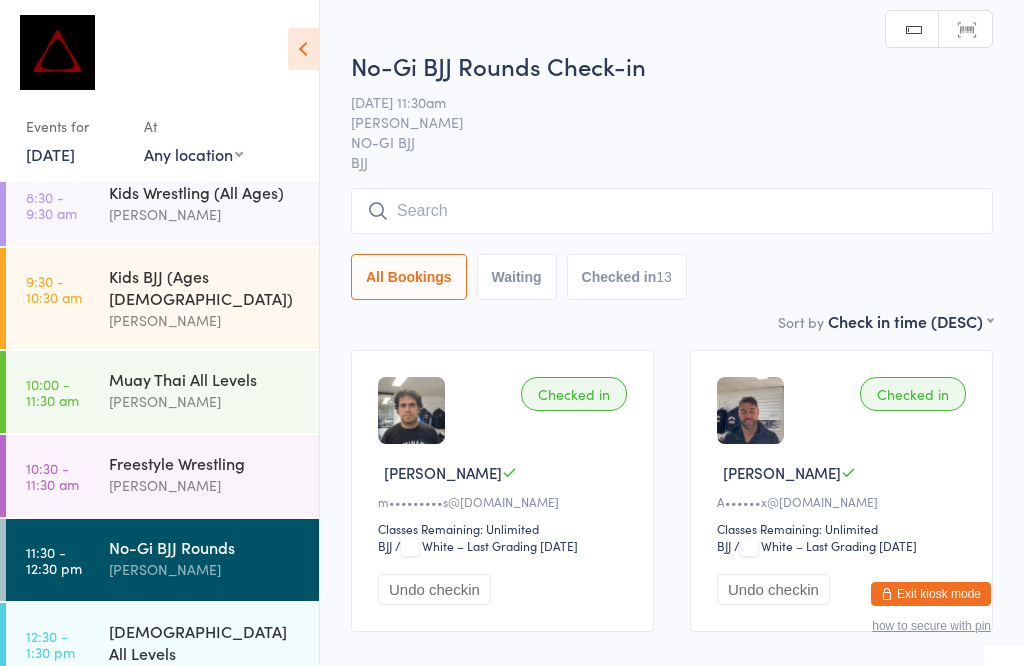 click on "You have now entered Kiosk Mode. Members will be able to check themselves in using the search field below. Click "Exit kiosk mode" below to exit Kiosk Mode at any time. Drop-in successful. Events for [DATE] D [DATE], [GEOGRAPHIC_DATA]
[DATE]
Sun Mon Tue Wed Thu Fri Sat
27
29
30
01
02
03
04
05
28
06
07
08
09
10
11
12
29
13
14
15
16
17
18
19
30
20
21
22
23
24
25" at bounding box center [512, 332] 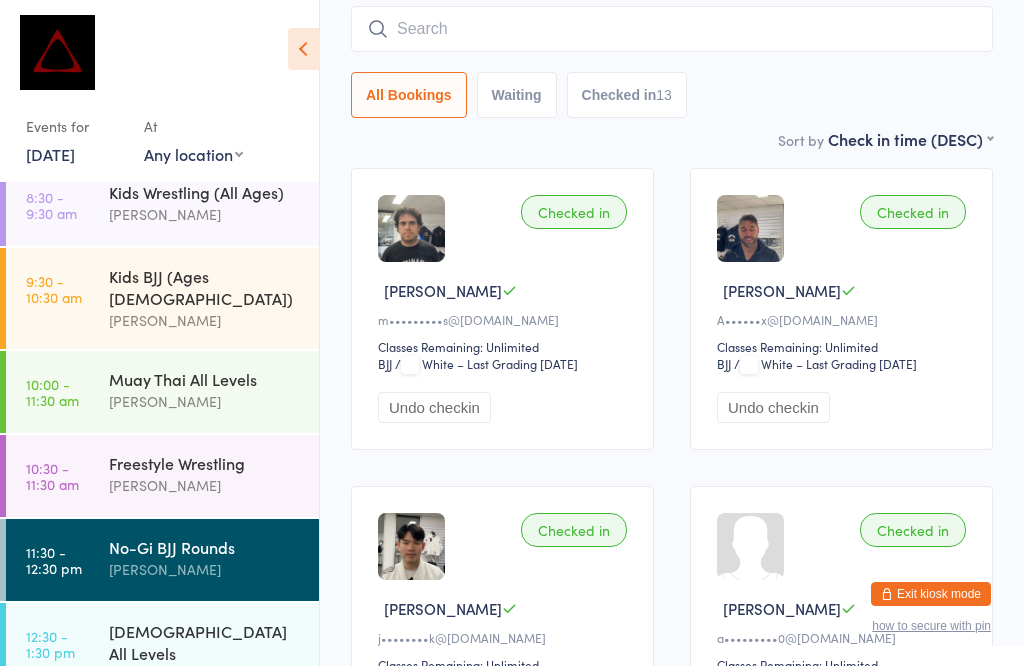 scroll, scrollTop: 191, scrollLeft: 0, axis: vertical 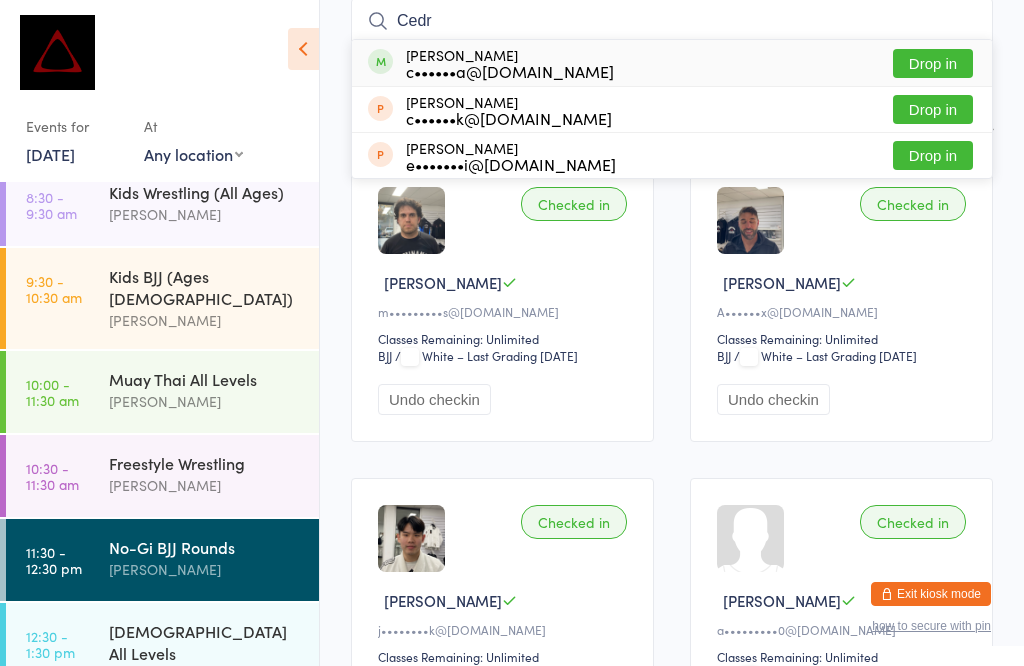 type on "Cedr" 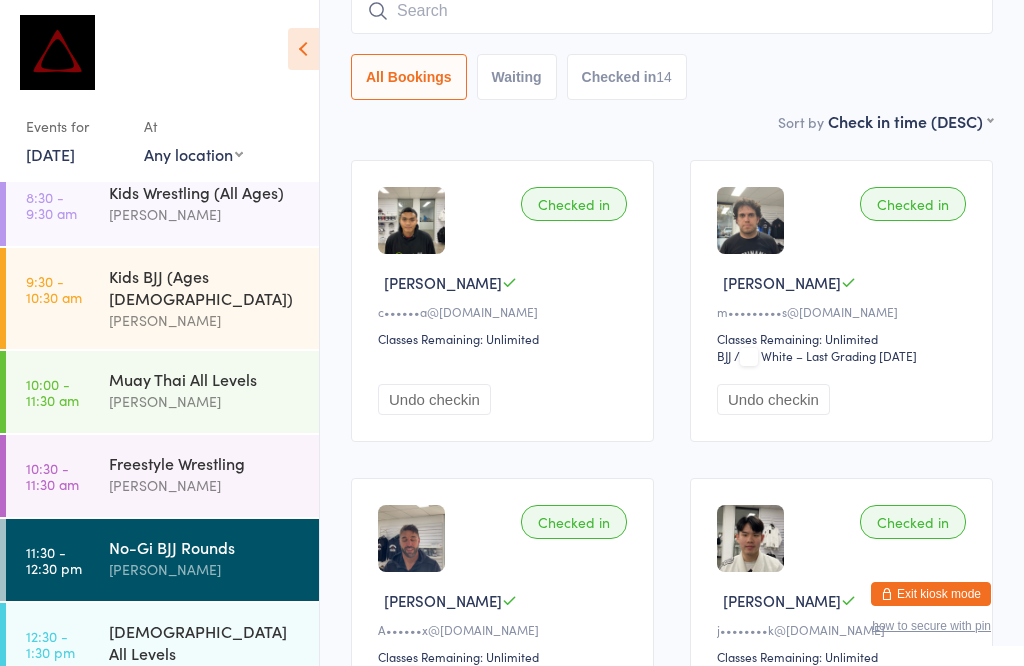 click at bounding box center (672, 11) 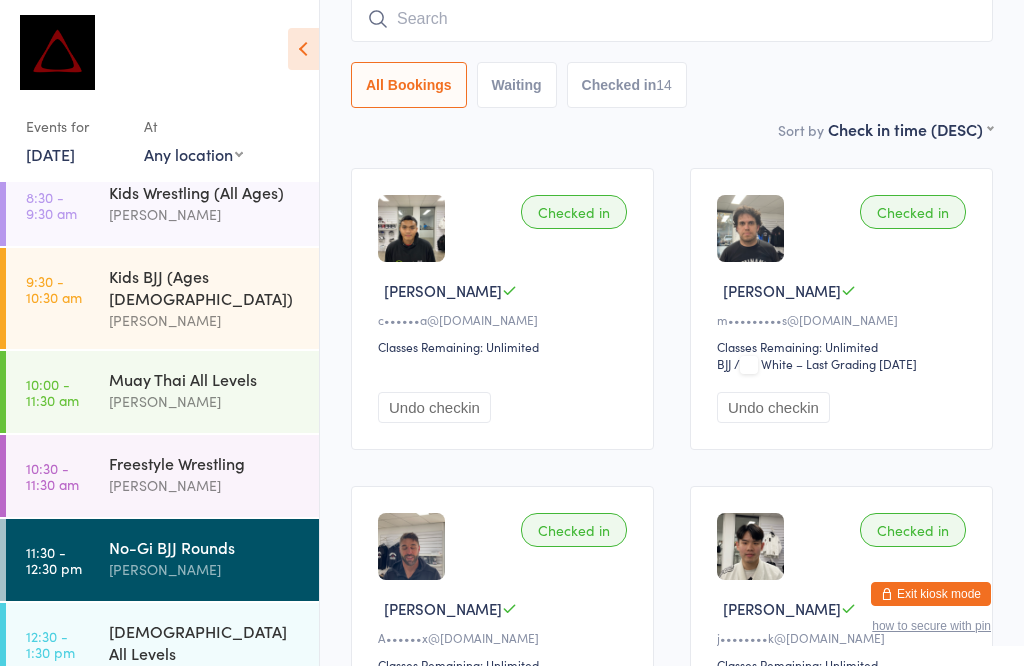 scroll, scrollTop: 181, scrollLeft: 0, axis: vertical 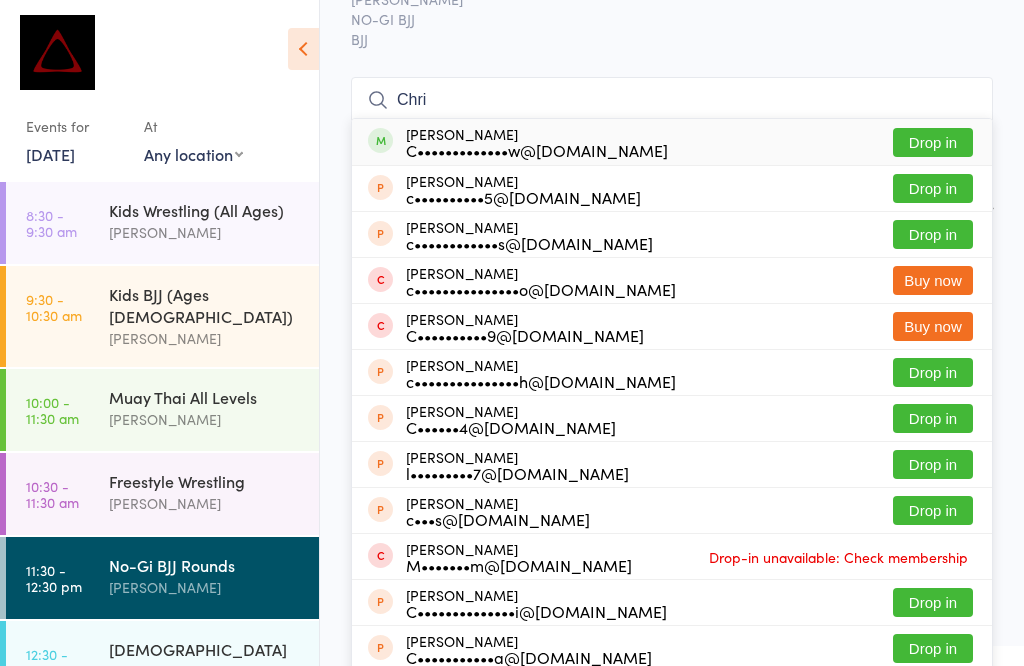 type on "Chri" 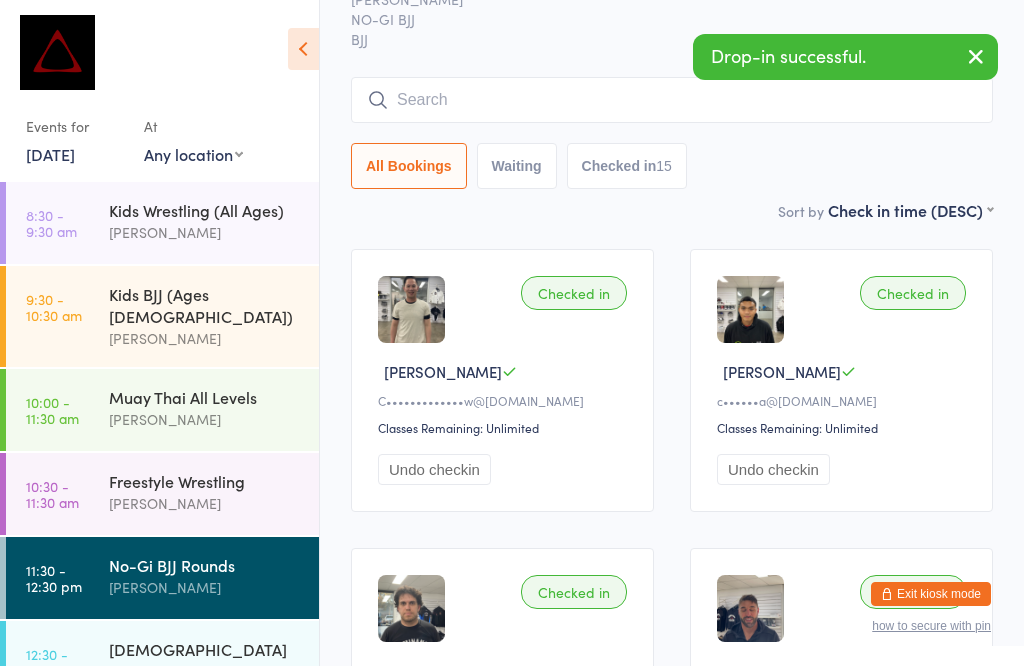 click at bounding box center (672, 100) 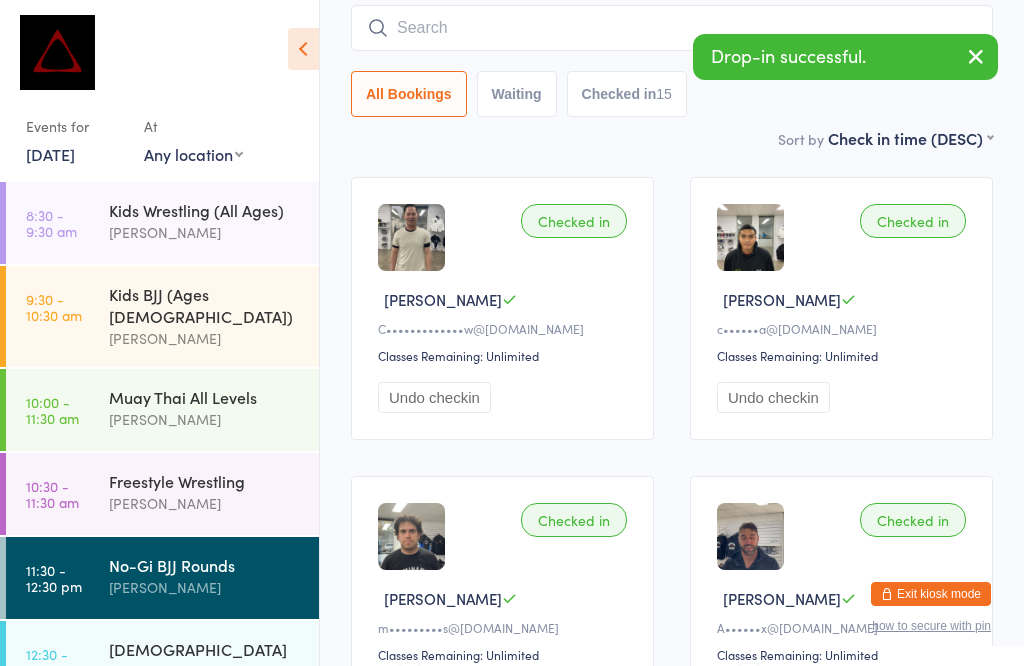 scroll, scrollTop: 181, scrollLeft: 0, axis: vertical 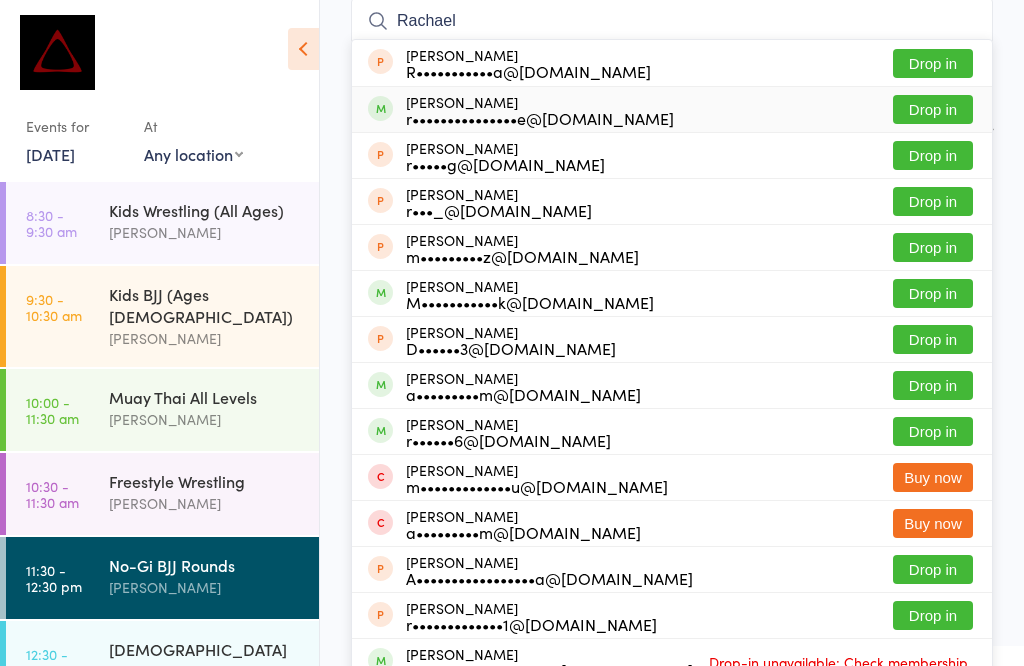 type on "Rachael" 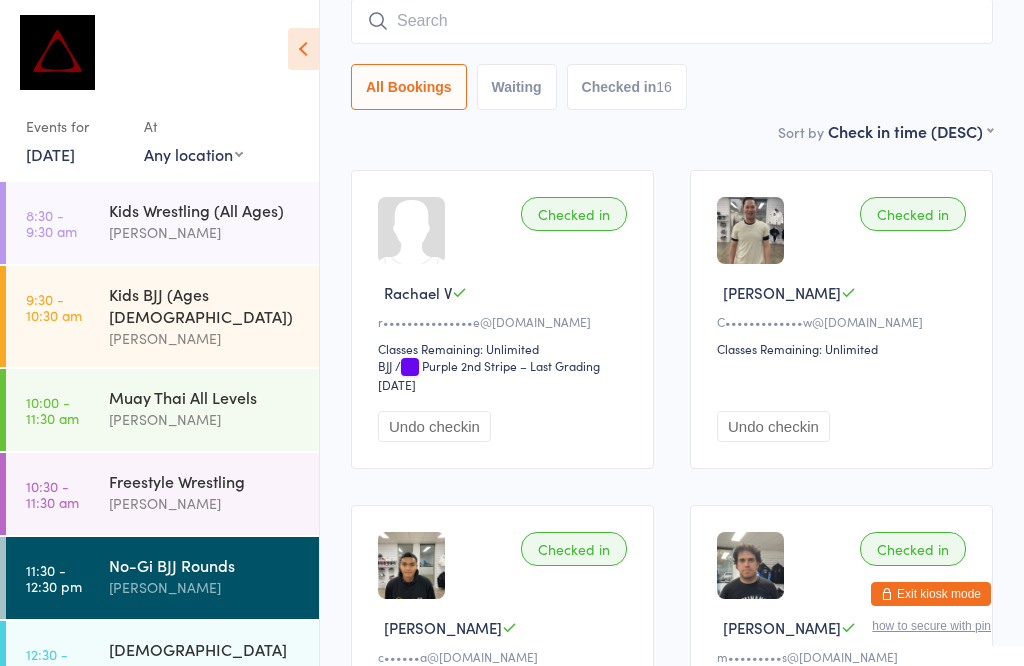 click at bounding box center [672, 21] 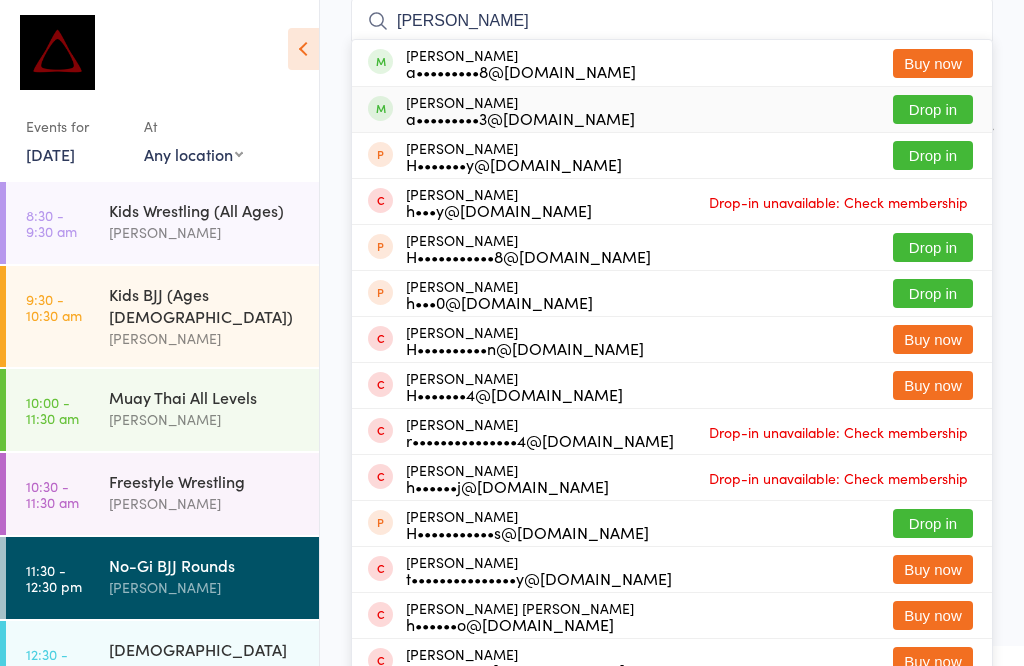 type on "[PERSON_NAME]" 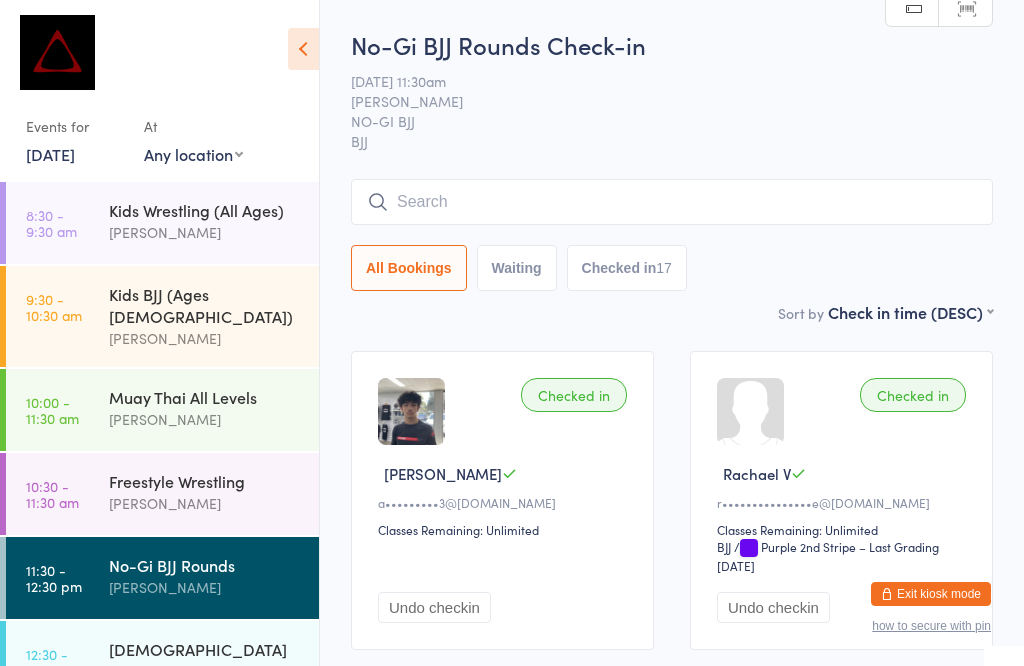 scroll, scrollTop: 0, scrollLeft: 0, axis: both 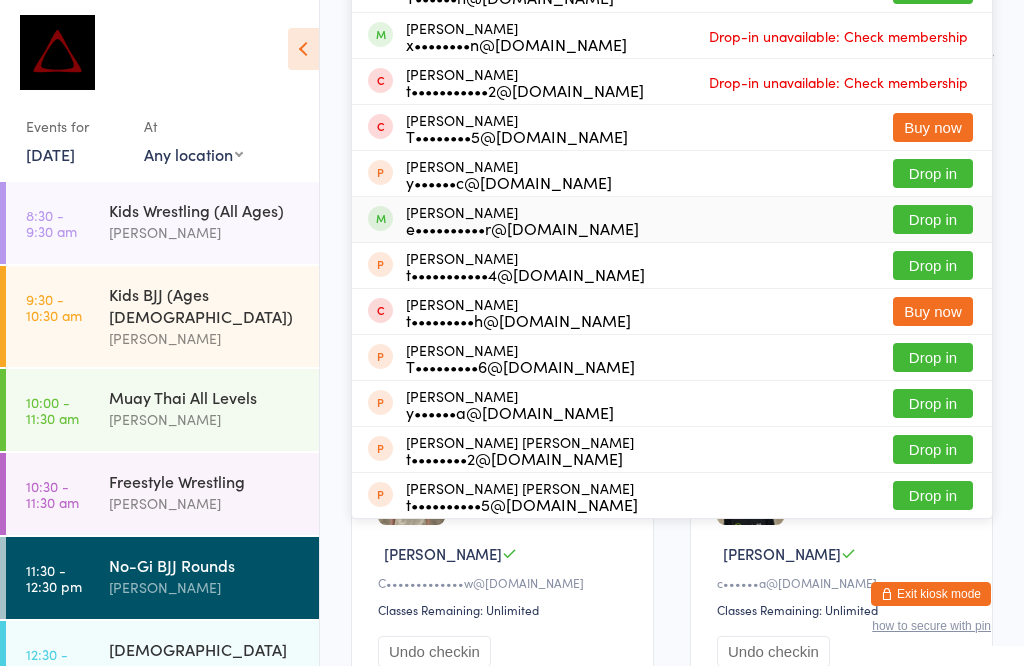 type on "[PERSON_NAME]" 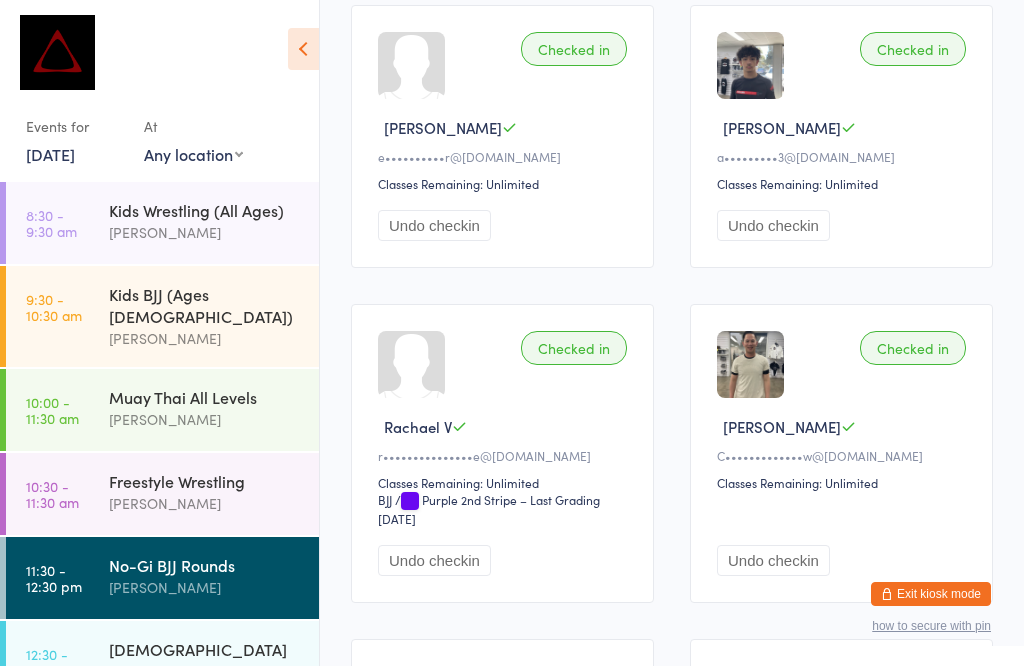 scroll, scrollTop: 340, scrollLeft: 0, axis: vertical 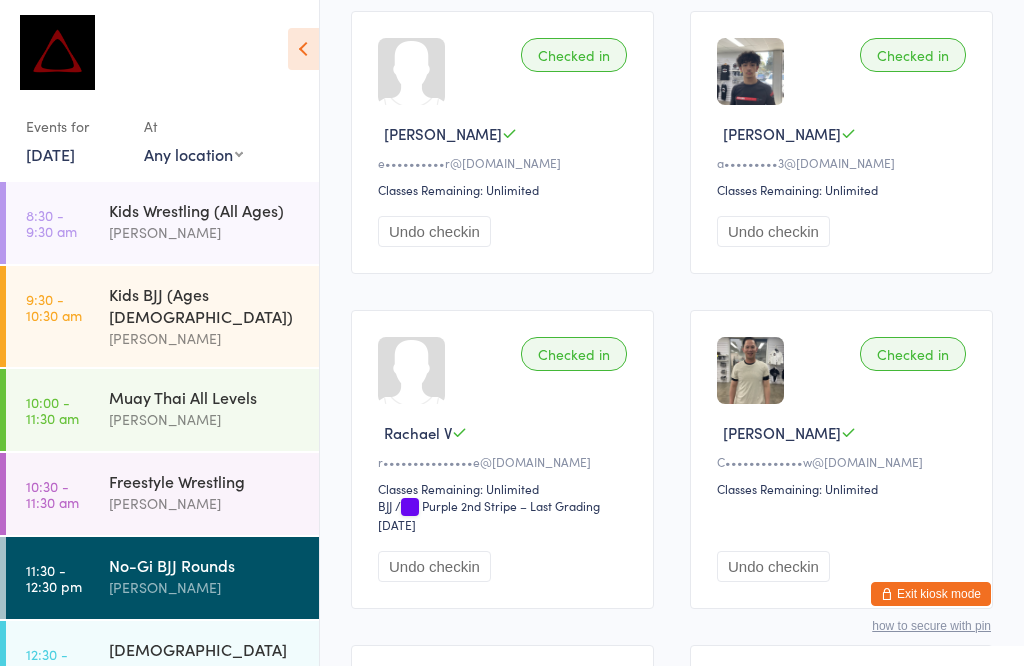 click on "[DEMOGRAPHIC_DATA] All Levels" at bounding box center [205, 660] 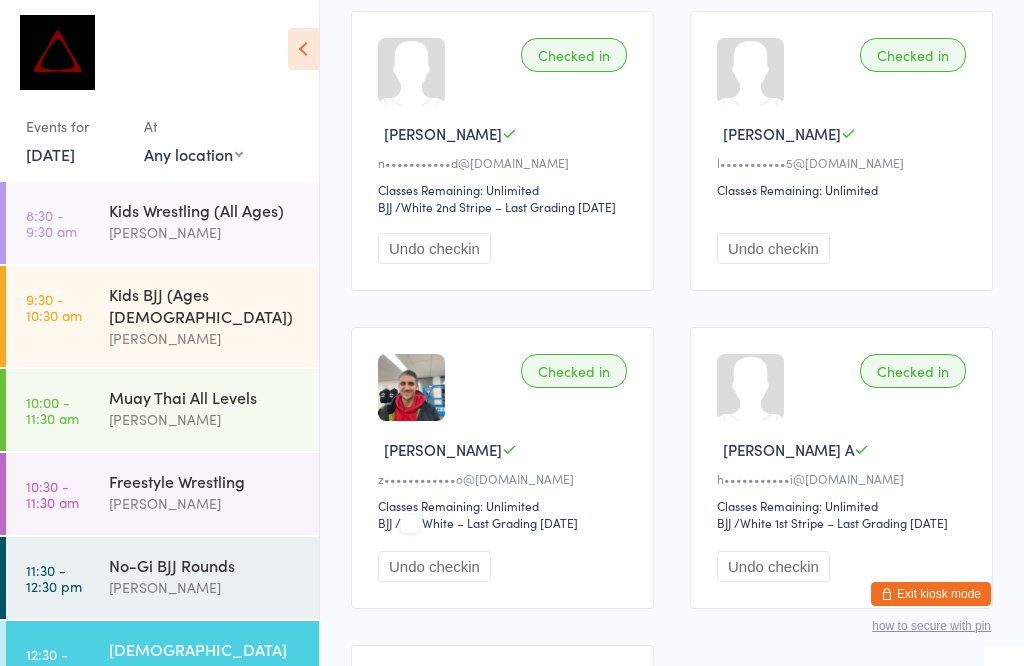 scroll, scrollTop: 2, scrollLeft: 0, axis: vertical 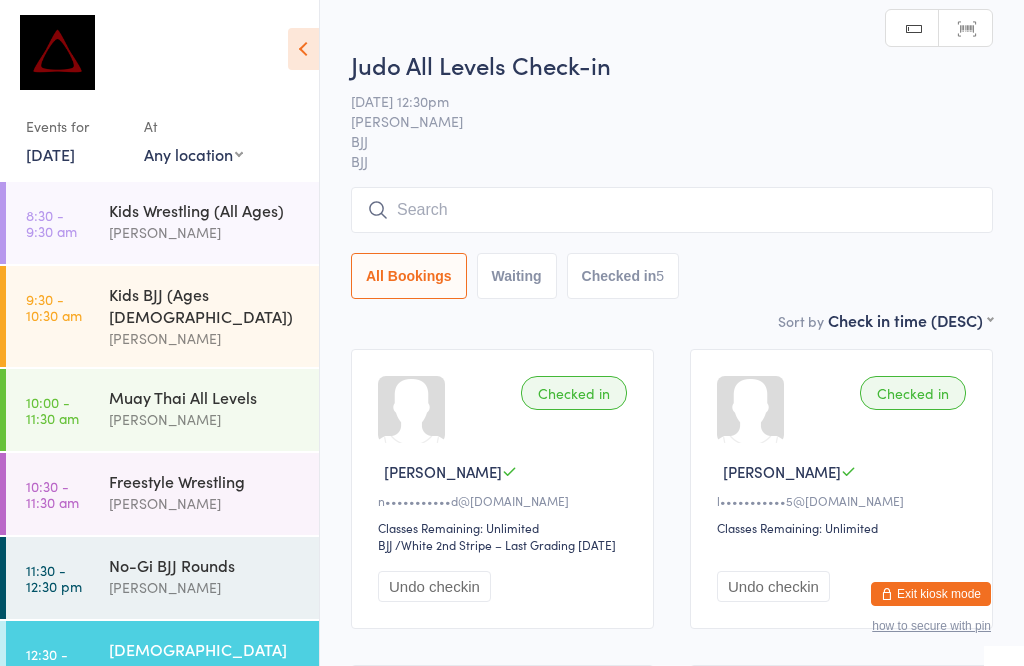 click at bounding box center (672, 210) 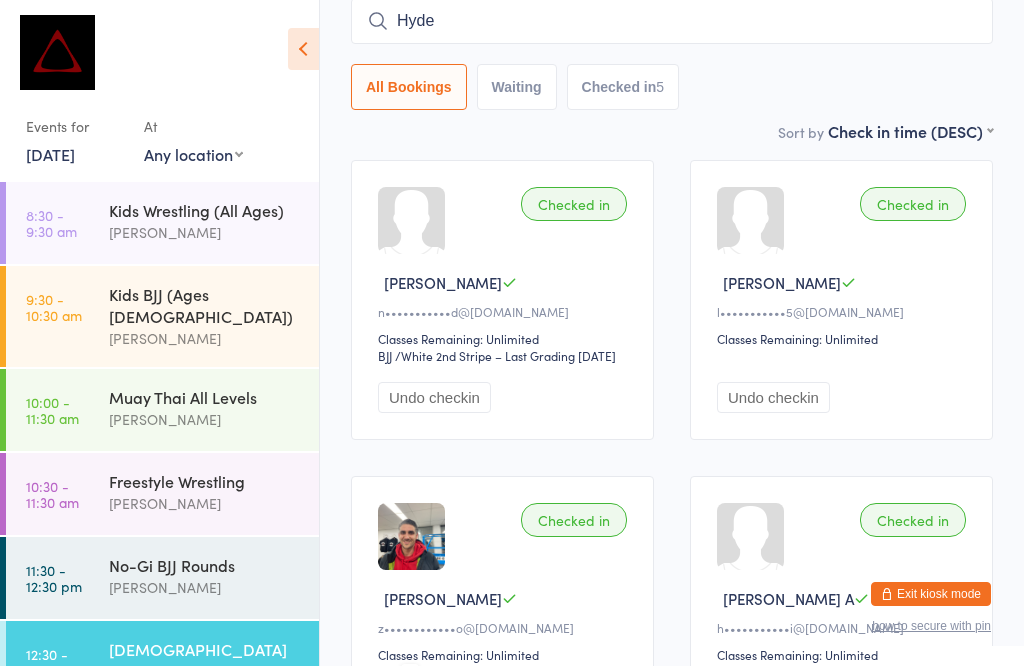 type on "[PERSON_NAME]" 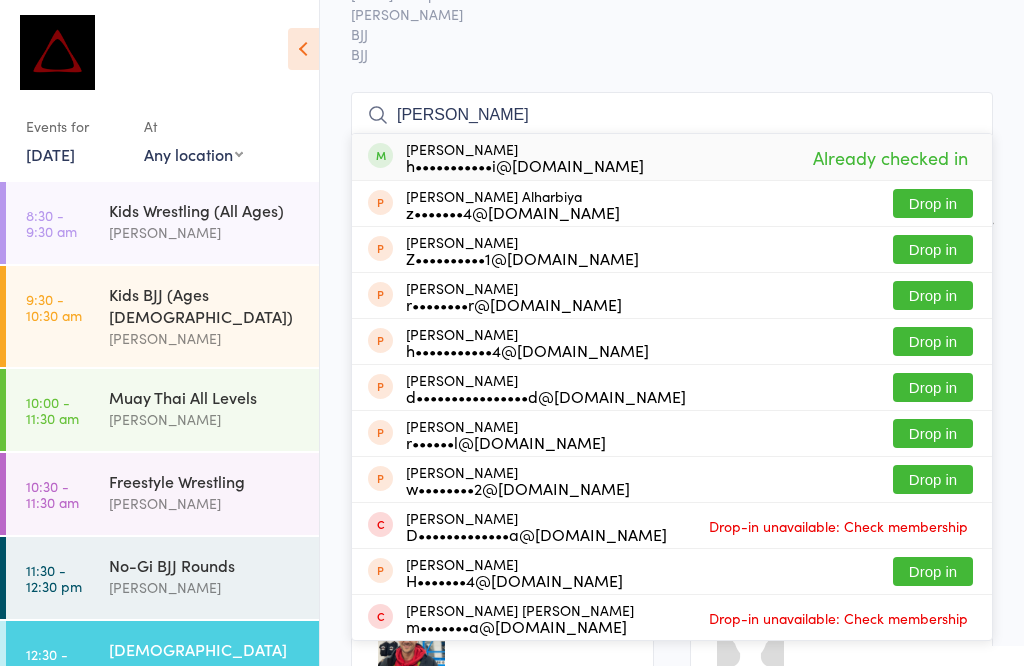 scroll, scrollTop: 103, scrollLeft: 0, axis: vertical 